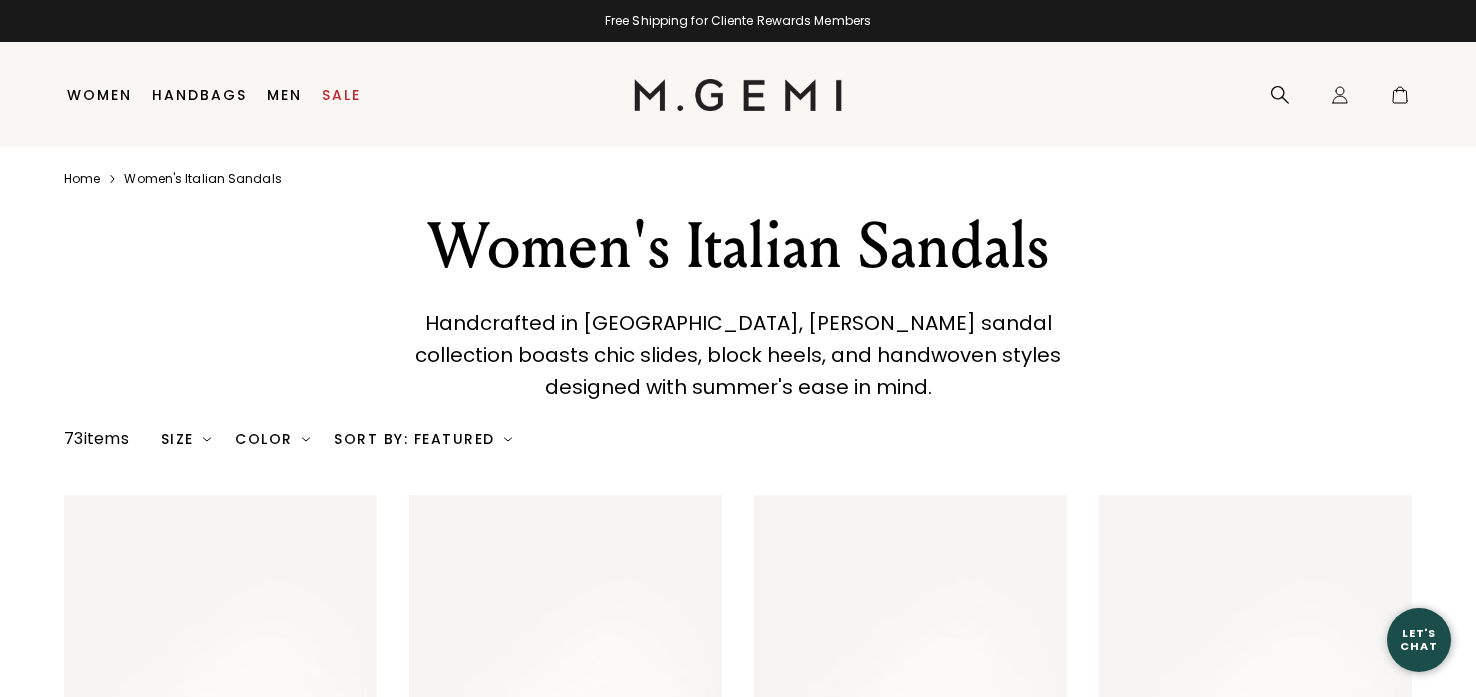 scroll, scrollTop: 0, scrollLeft: 0, axis: both 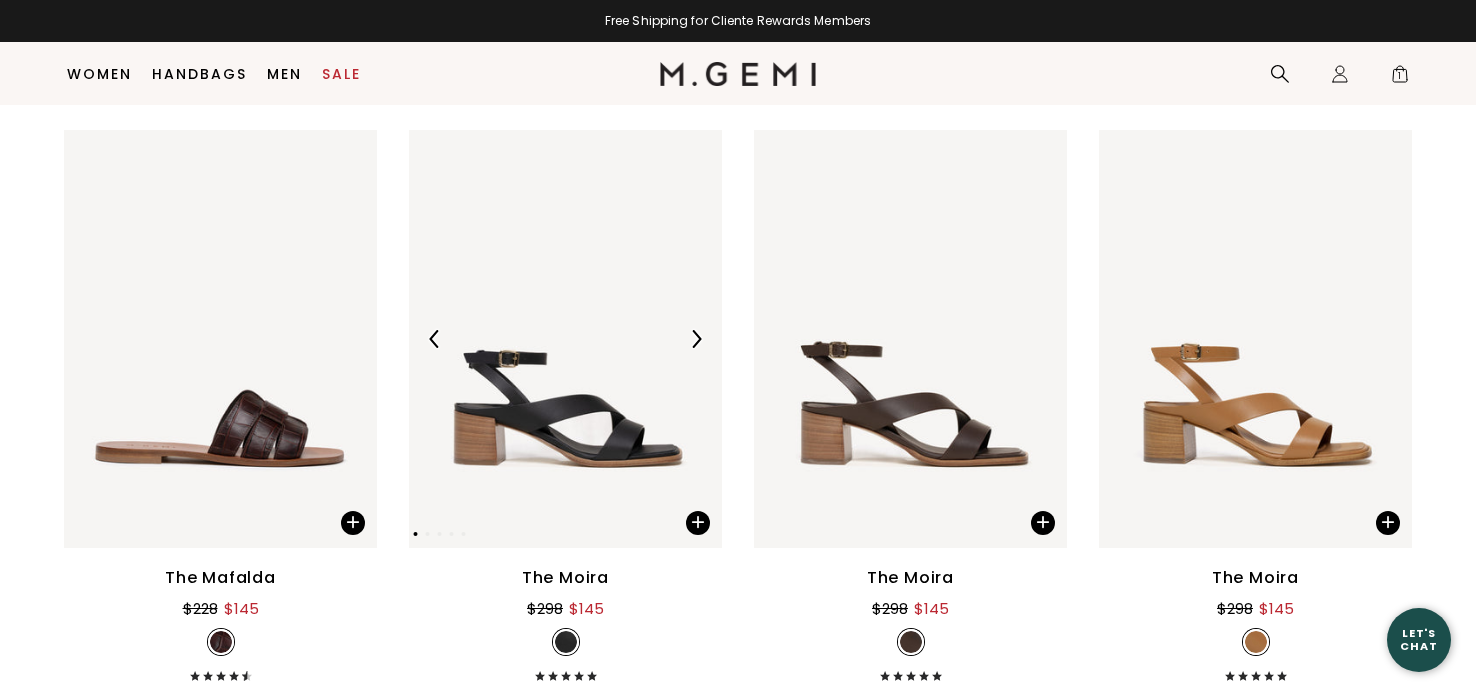 click at bounding box center (696, 339) 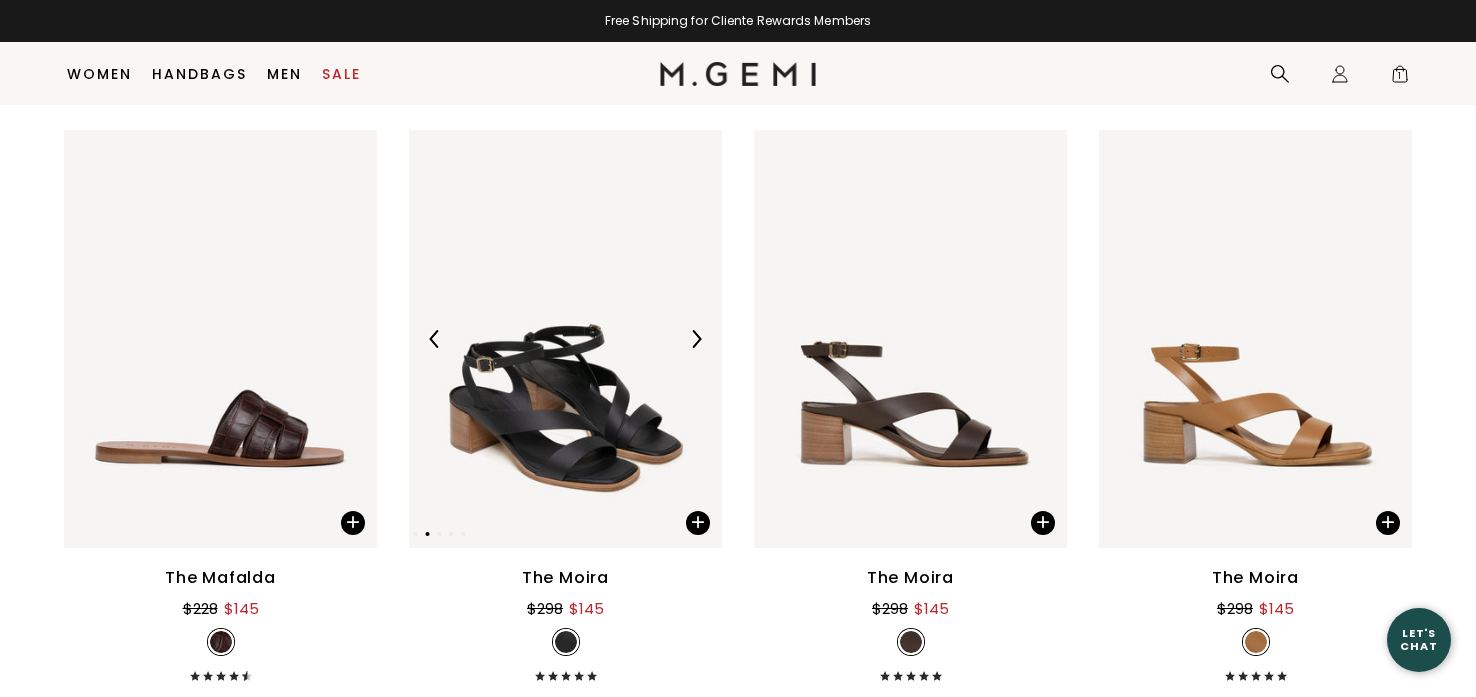 click at bounding box center (696, 339) 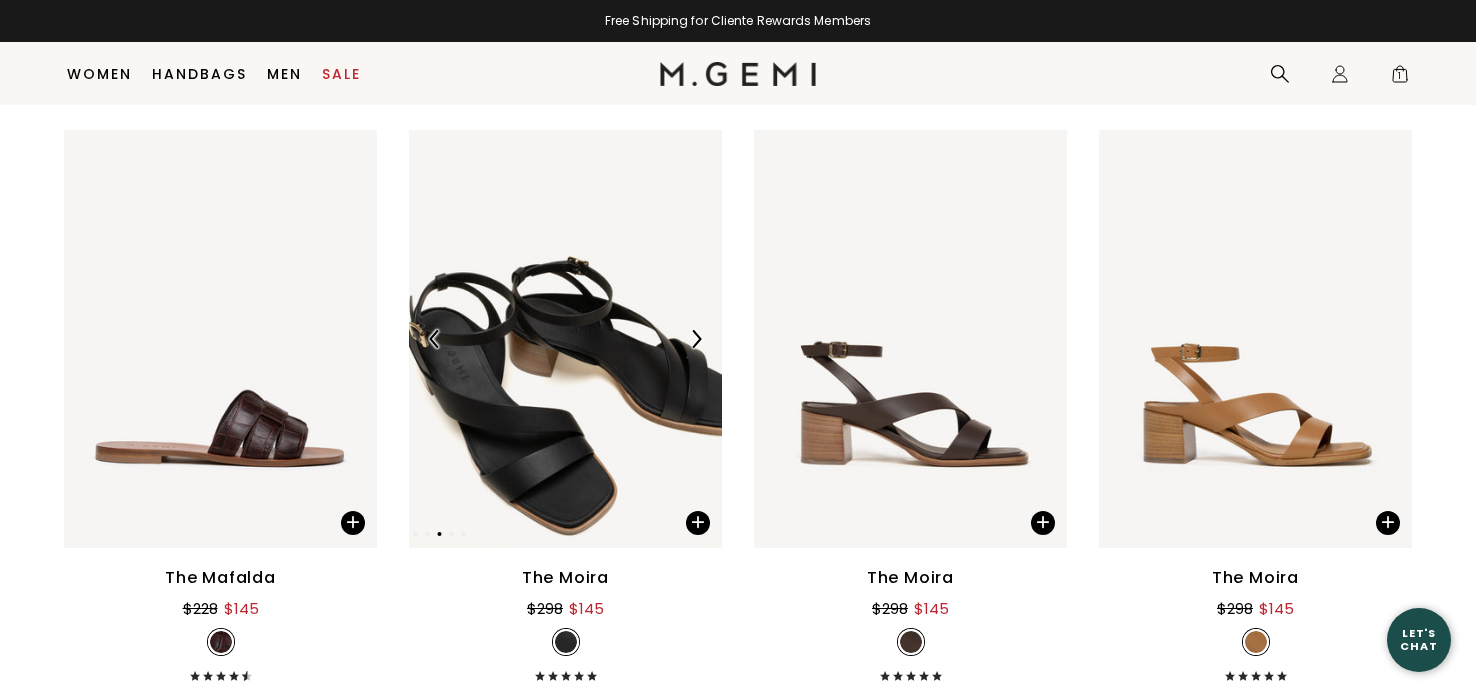 click at bounding box center [696, 339] 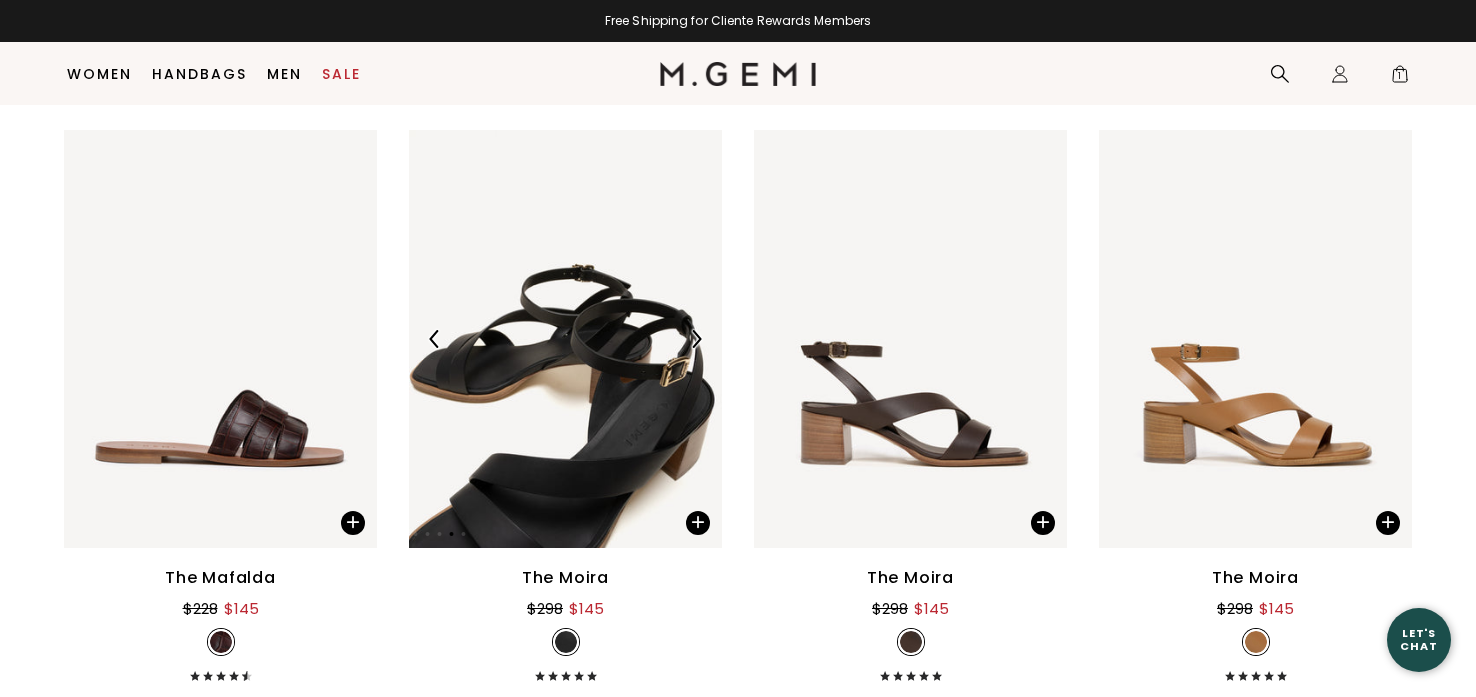 click at bounding box center (696, 339) 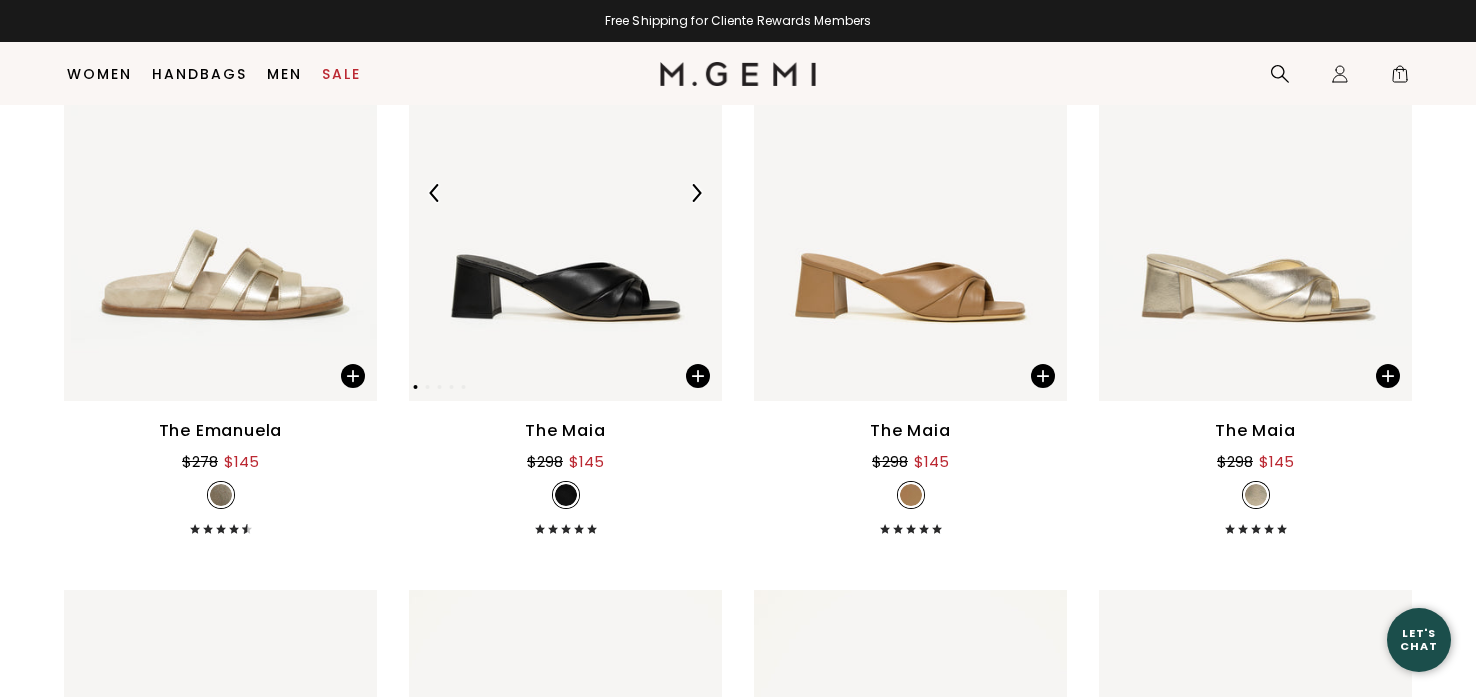 scroll, scrollTop: 7725, scrollLeft: 0, axis: vertical 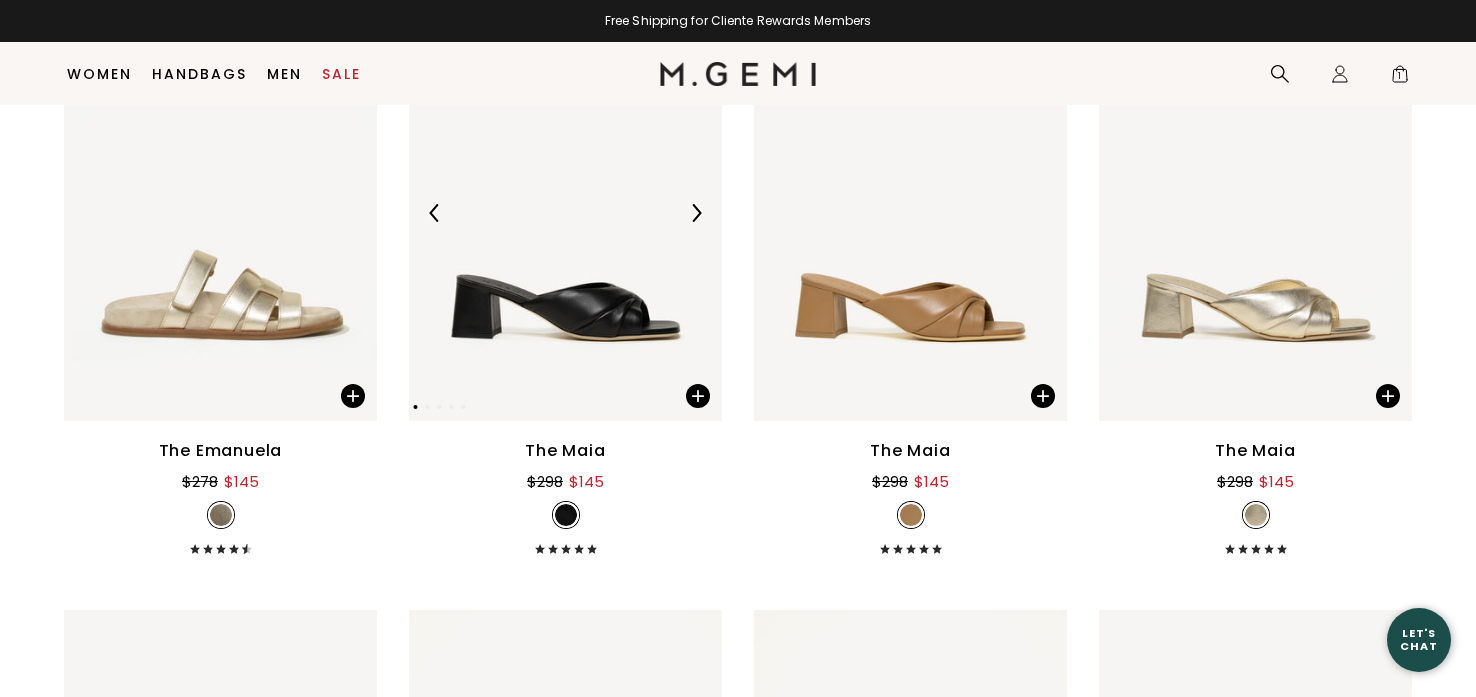 click at bounding box center [696, 213] 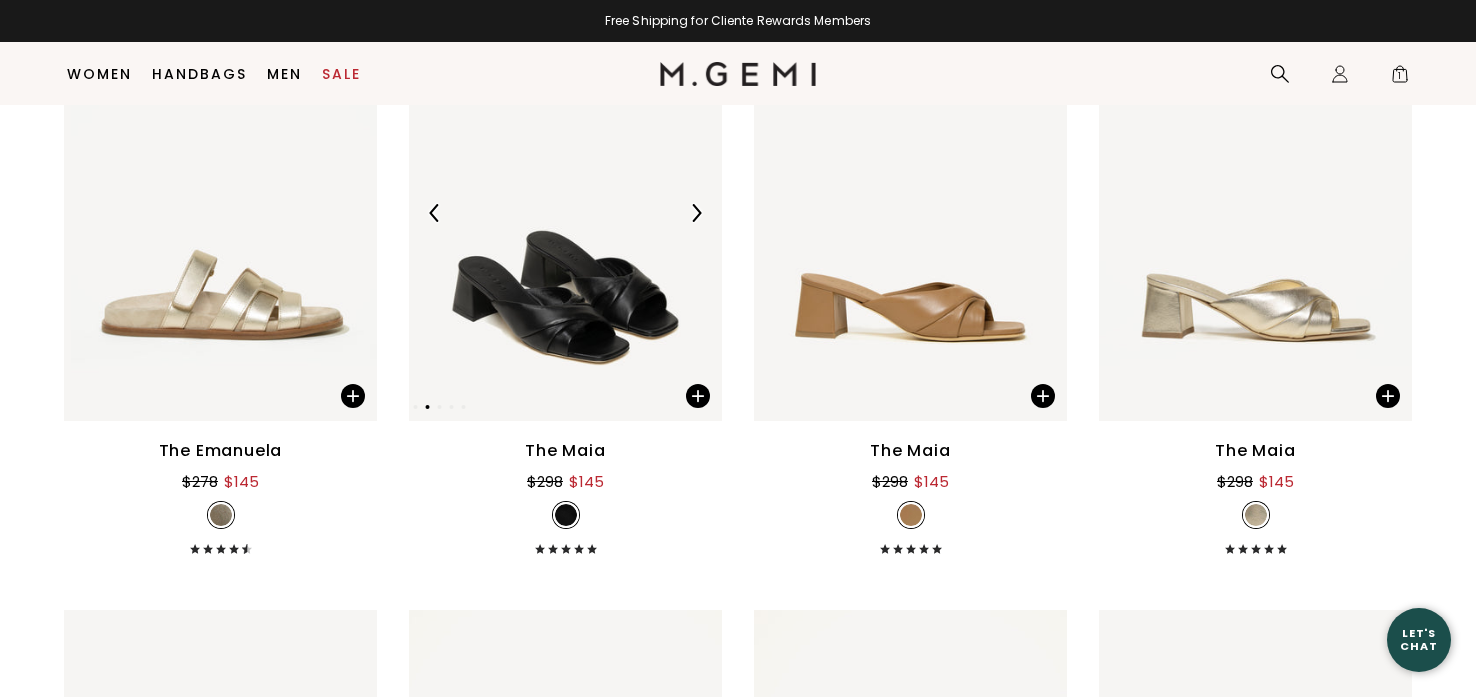click at bounding box center (696, 213) 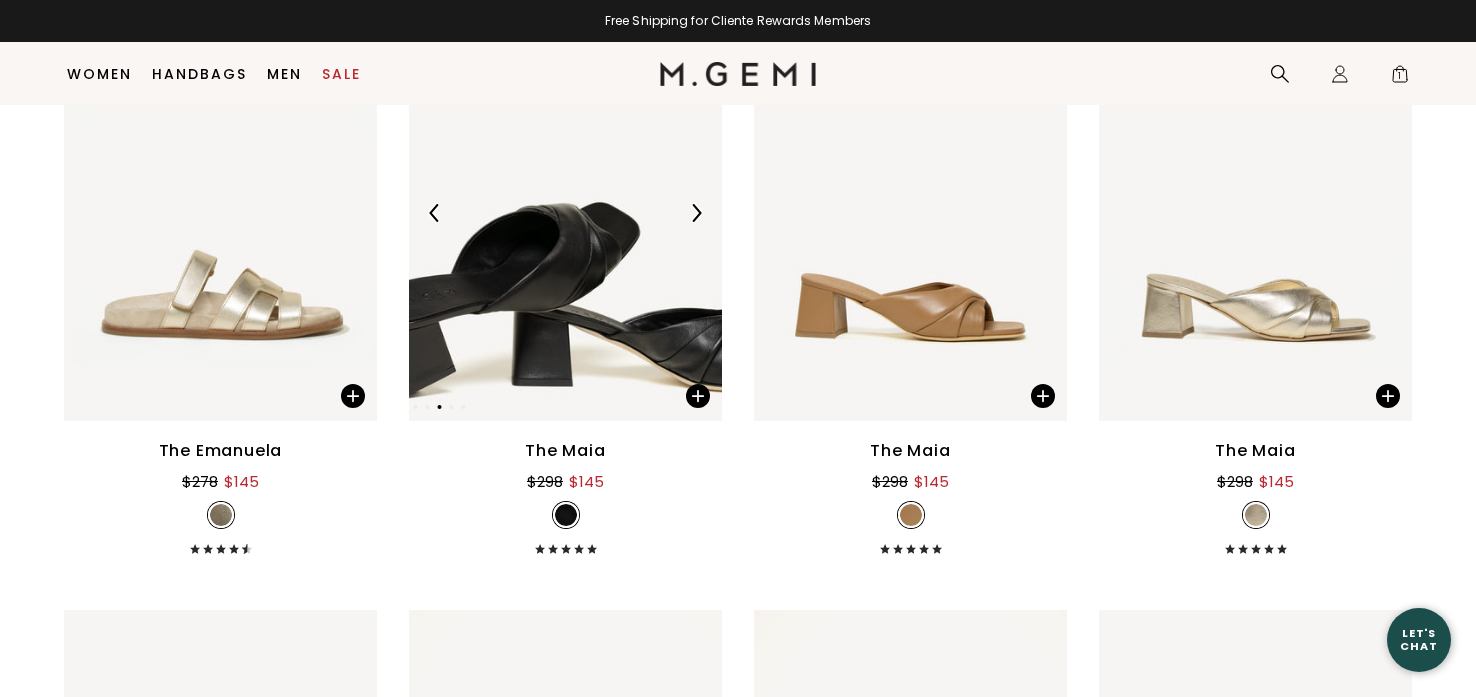 click at bounding box center [696, 213] 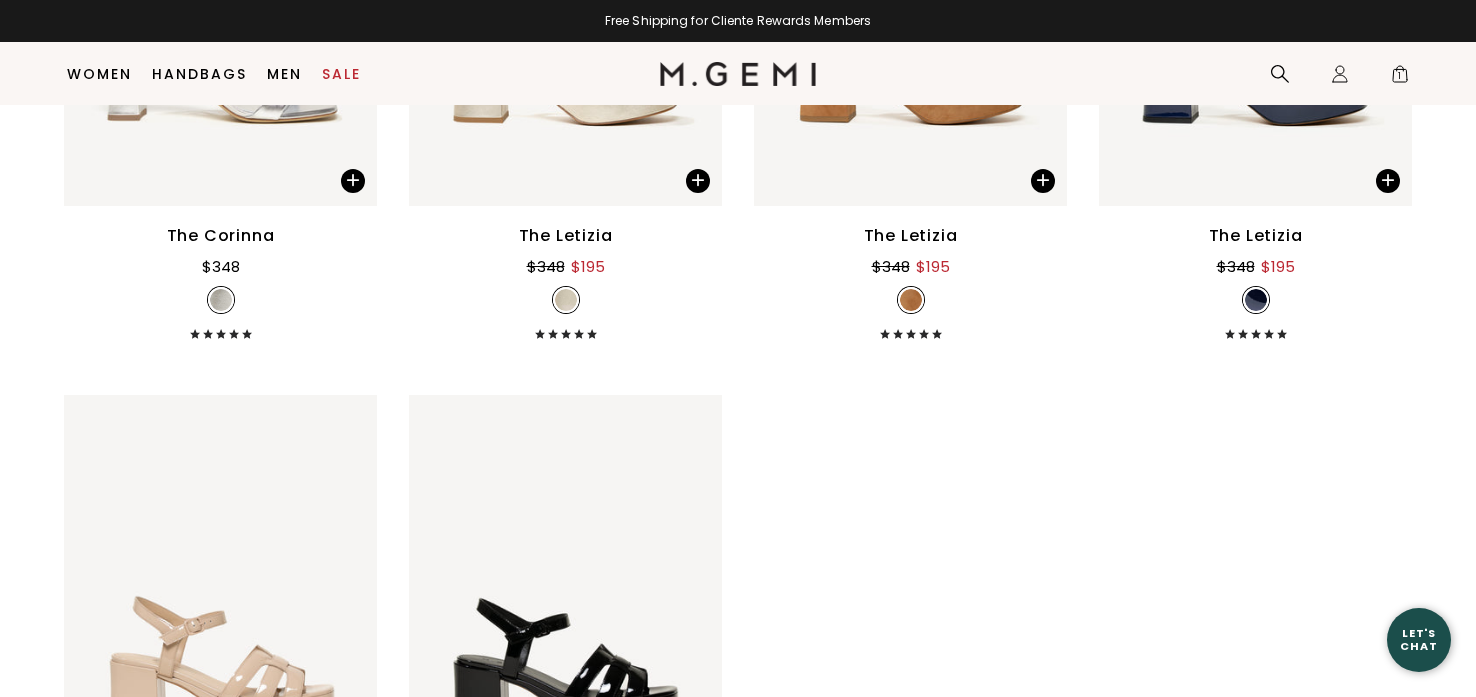 scroll, scrollTop: 10561, scrollLeft: 0, axis: vertical 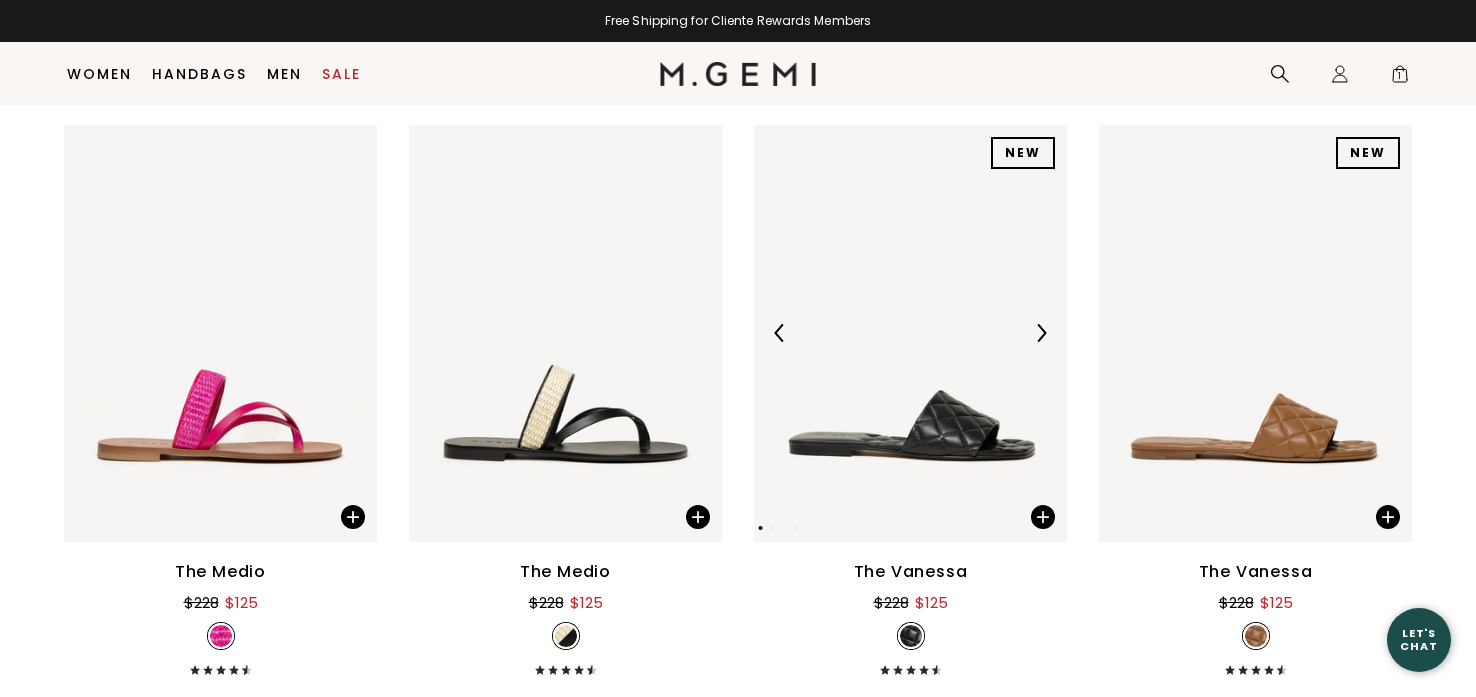 click at bounding box center (910, 333) 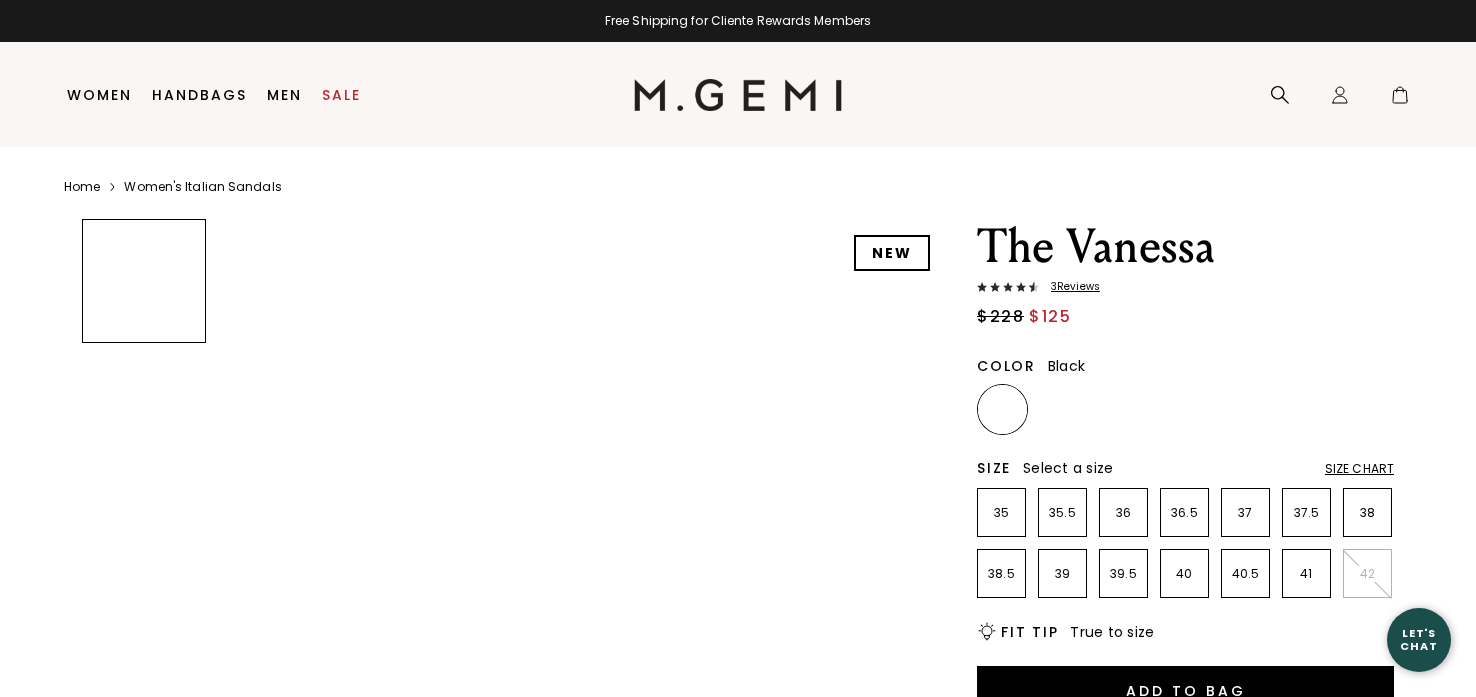 scroll, scrollTop: 0, scrollLeft: 0, axis: both 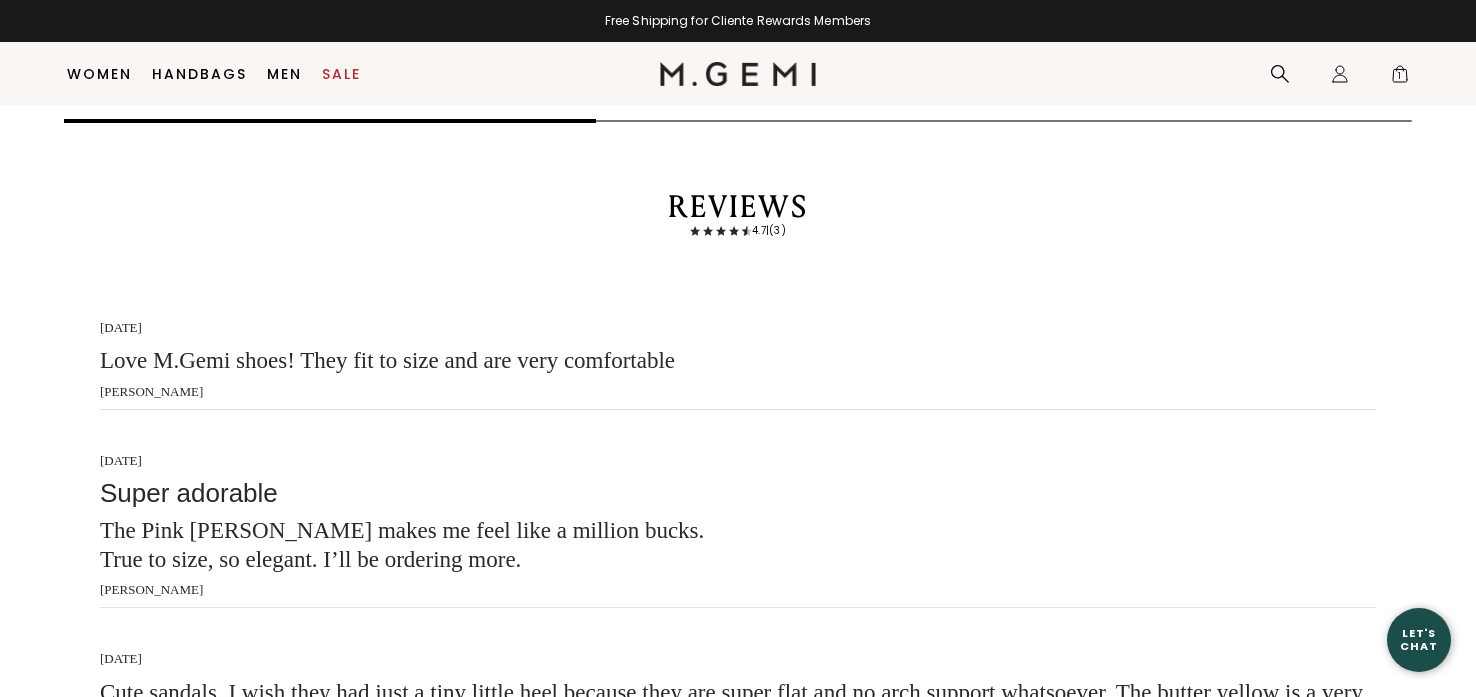 click at bounding box center (565, -221) 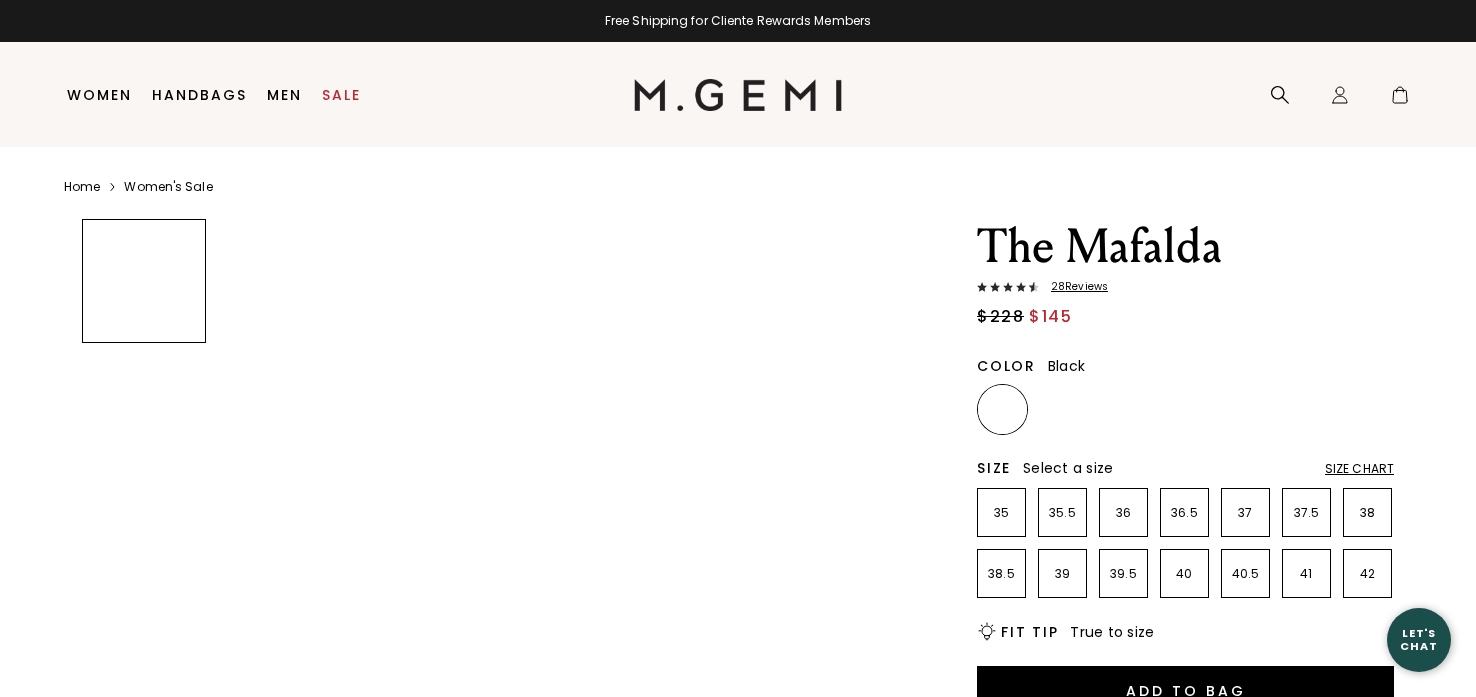 scroll, scrollTop: 0, scrollLeft: 0, axis: both 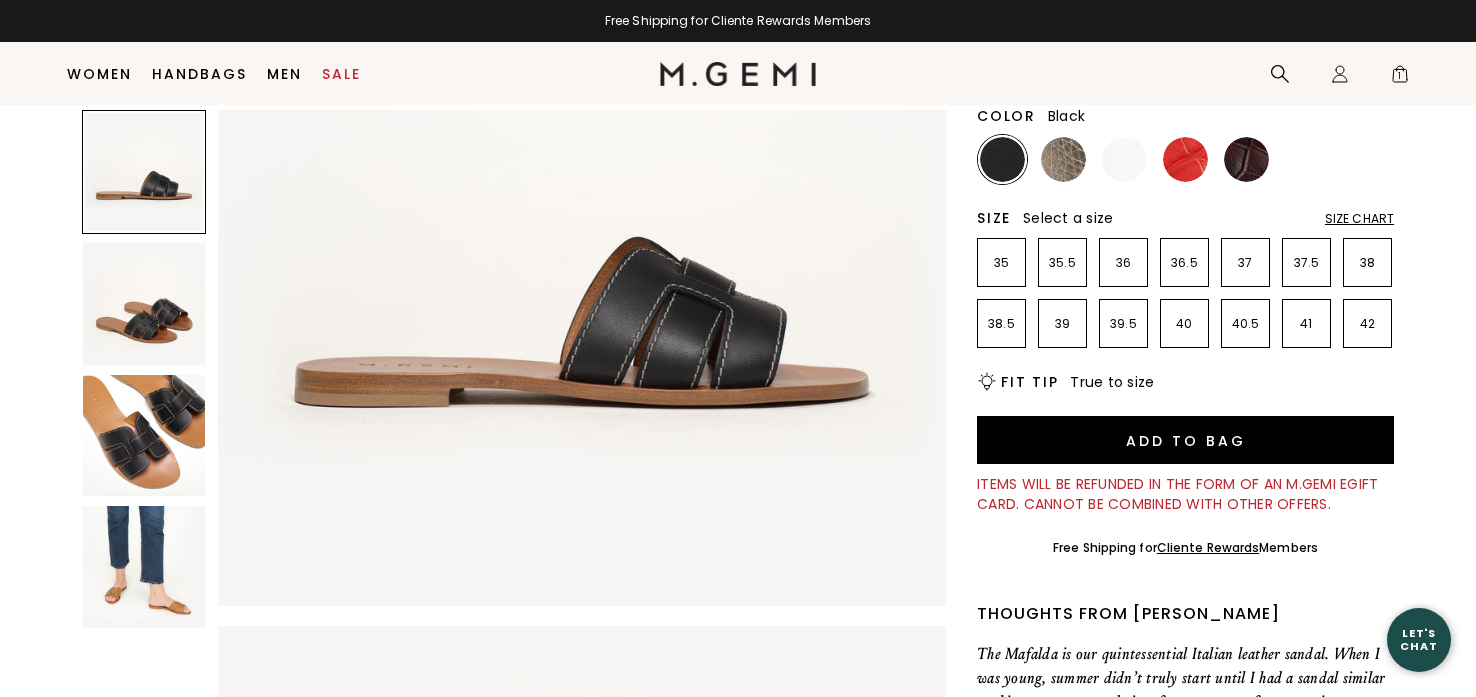 click on "Size Chart" at bounding box center (1359, 219) 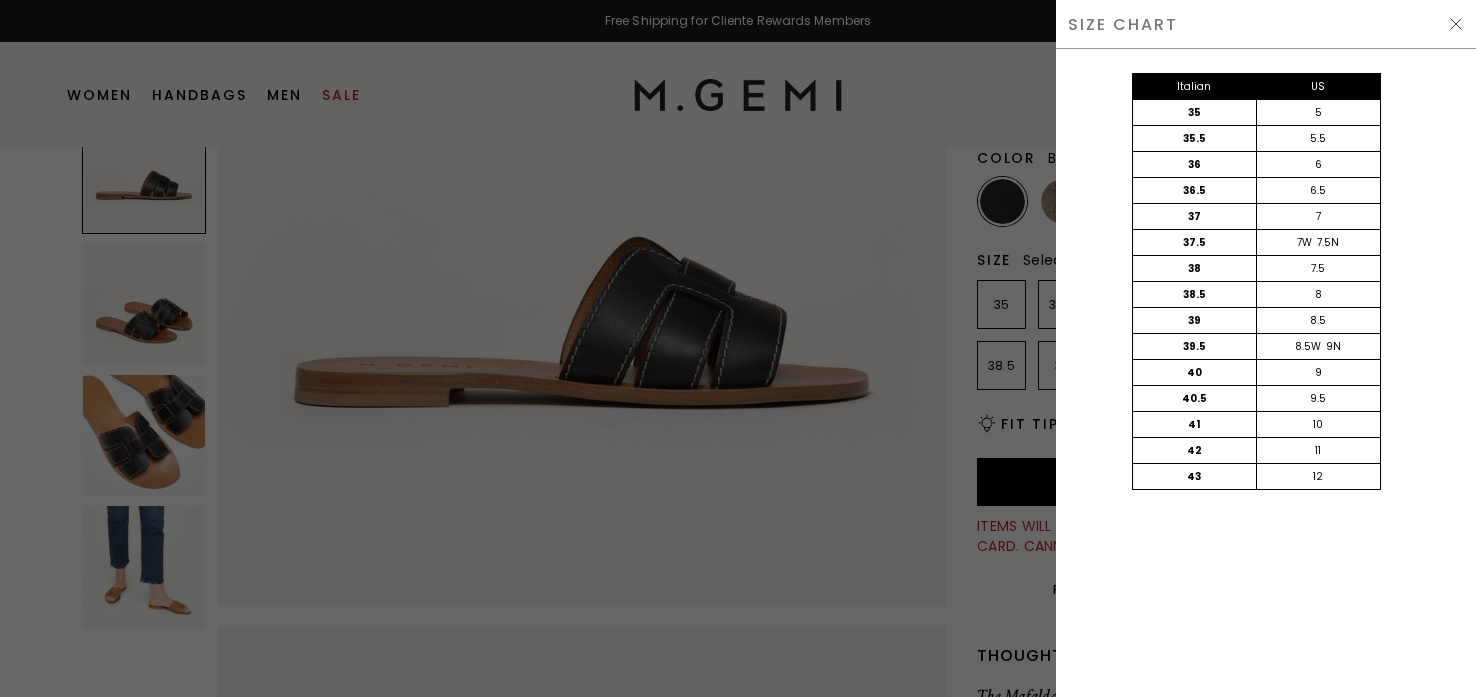 click at bounding box center (1456, 24) 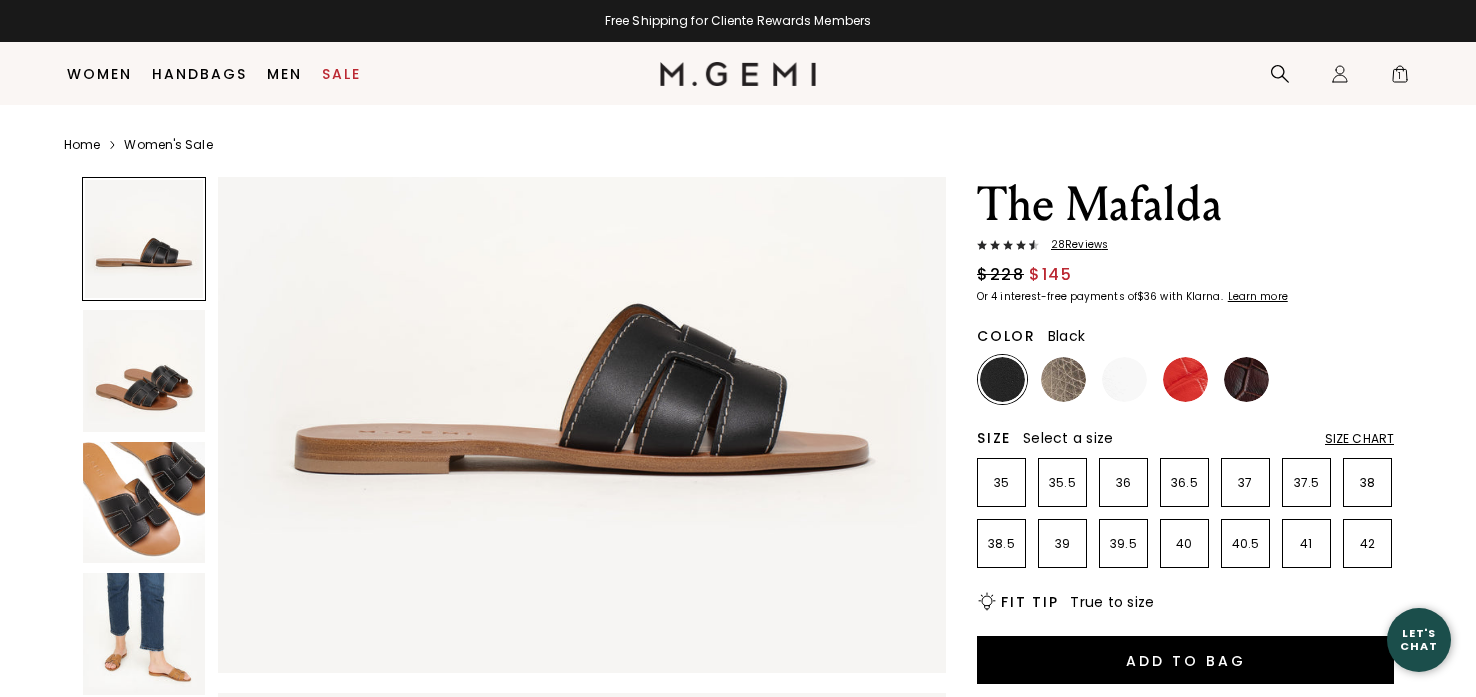 scroll, scrollTop: 178, scrollLeft: 0, axis: vertical 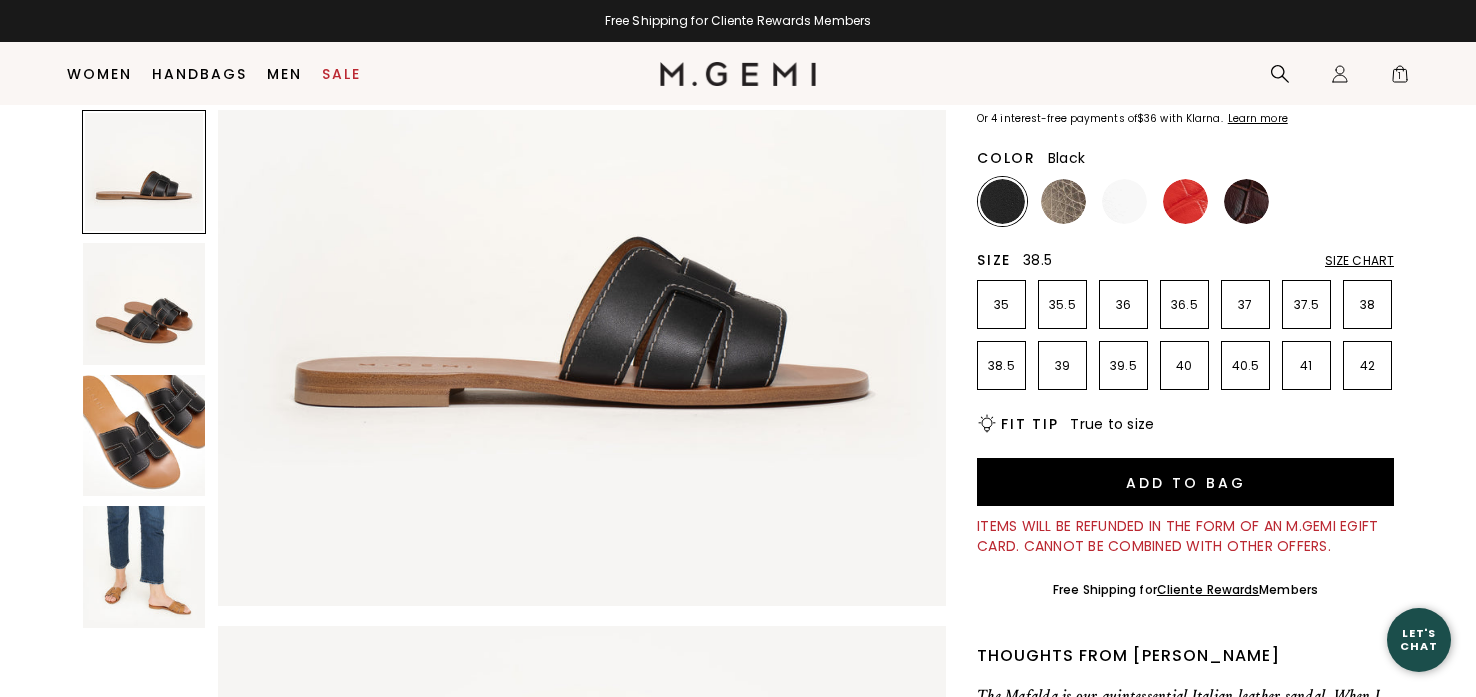 click on "38.5" at bounding box center (1001, 366) 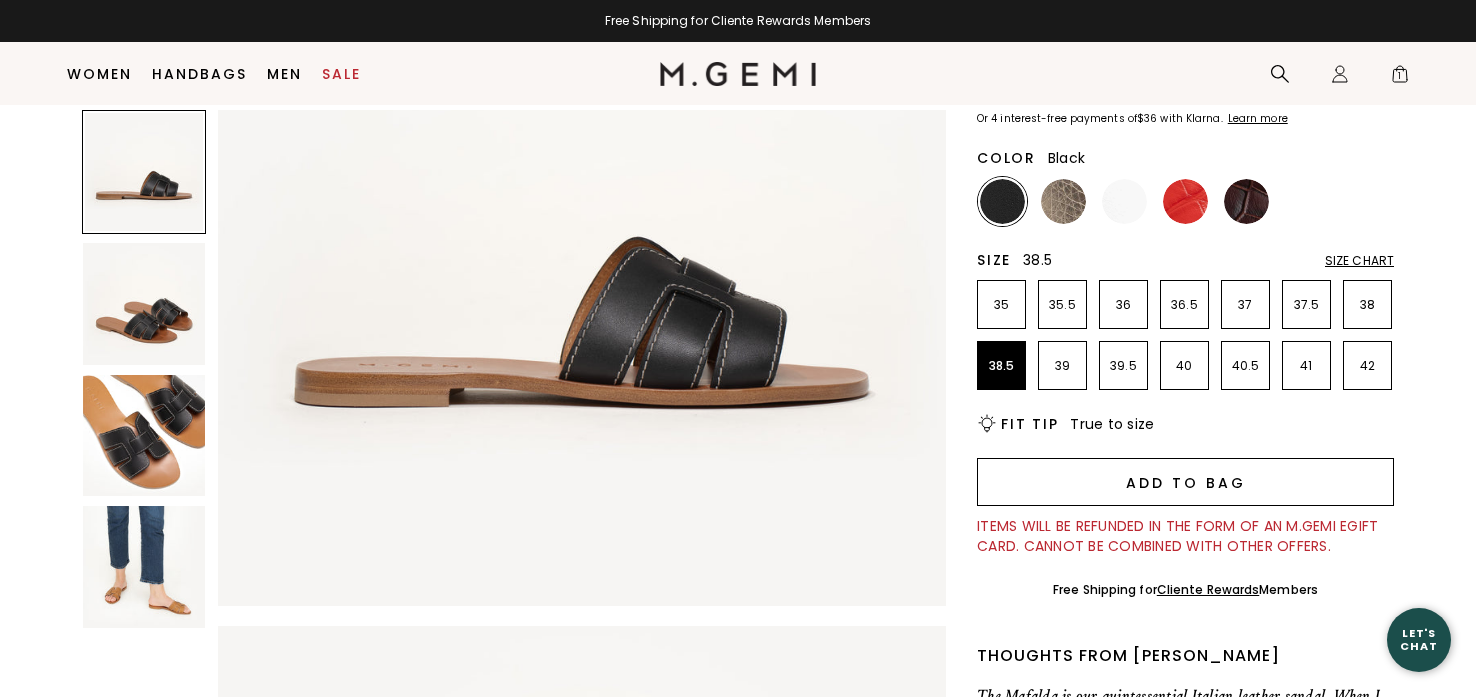scroll, scrollTop: 0, scrollLeft: 0, axis: both 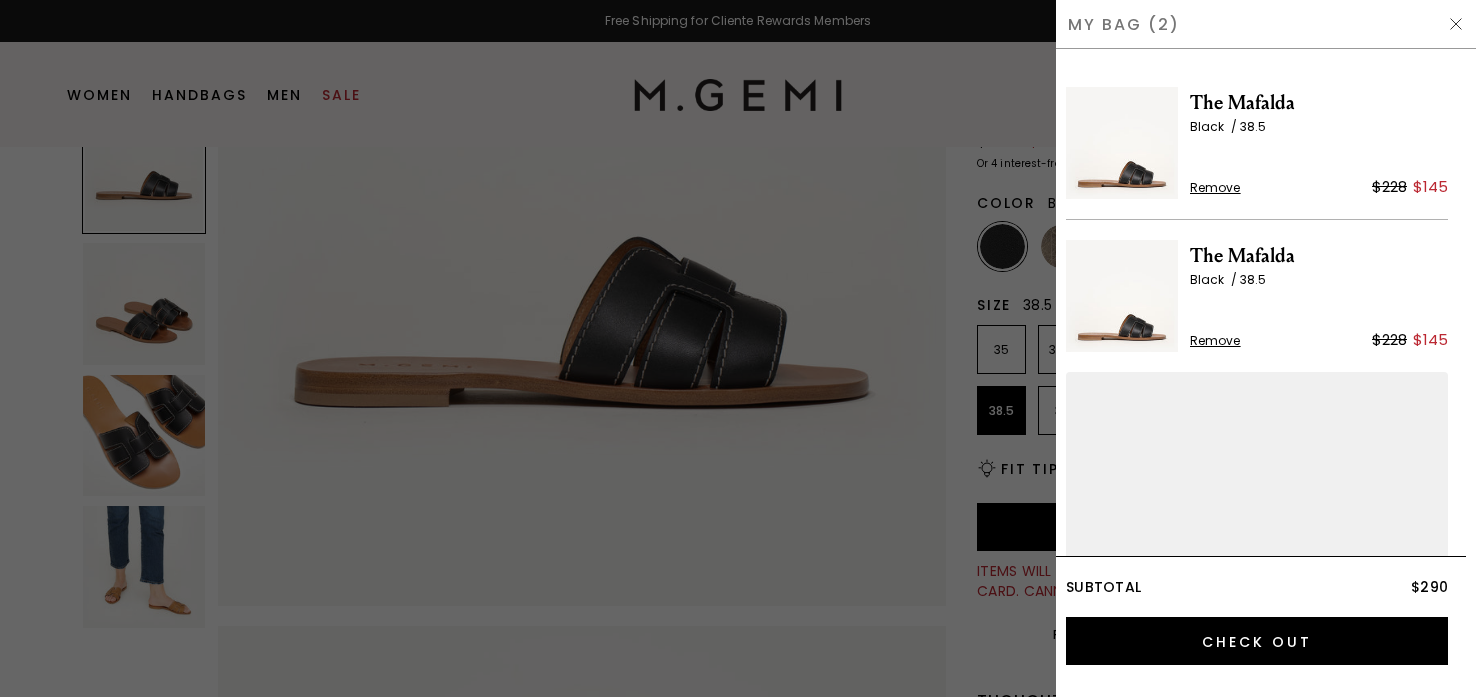 click on "The Mafalda Black   38.5   Remove $228 $145" at bounding box center (1257, 143) 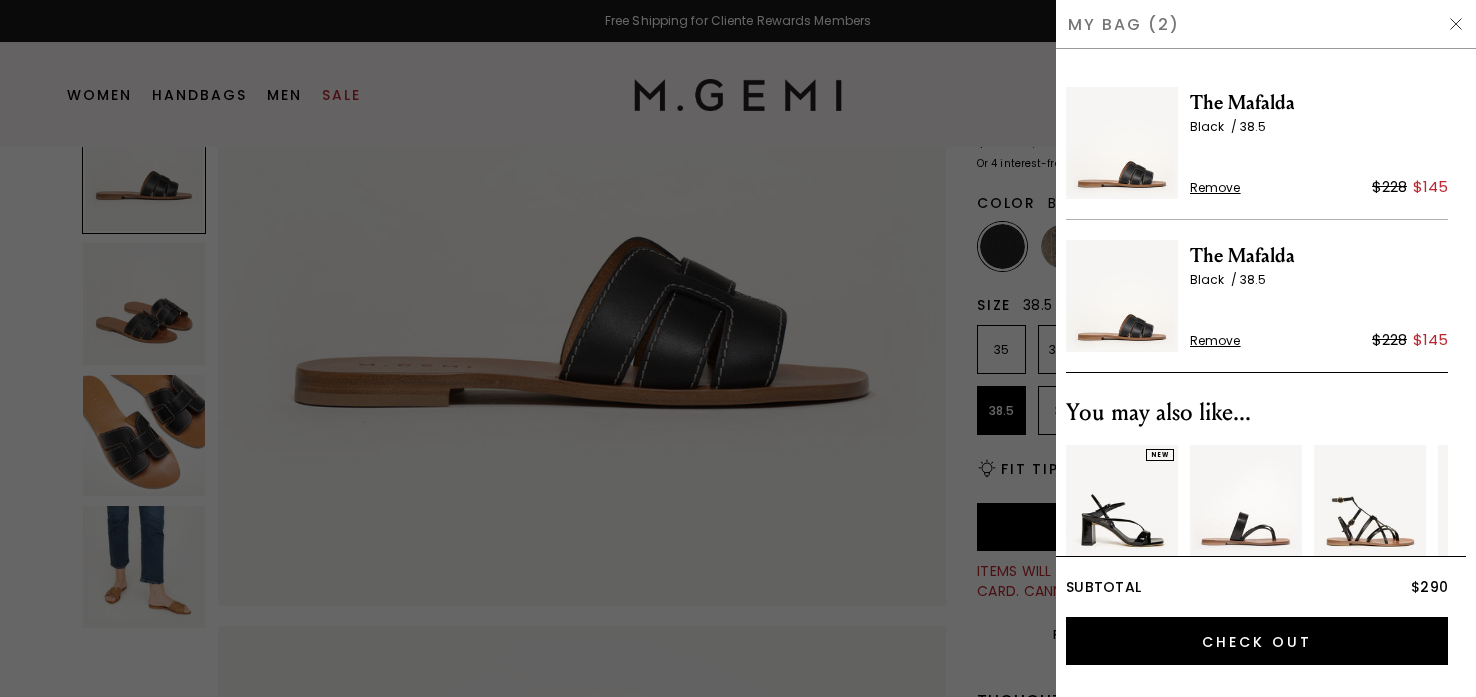 scroll, scrollTop: 0, scrollLeft: 0, axis: both 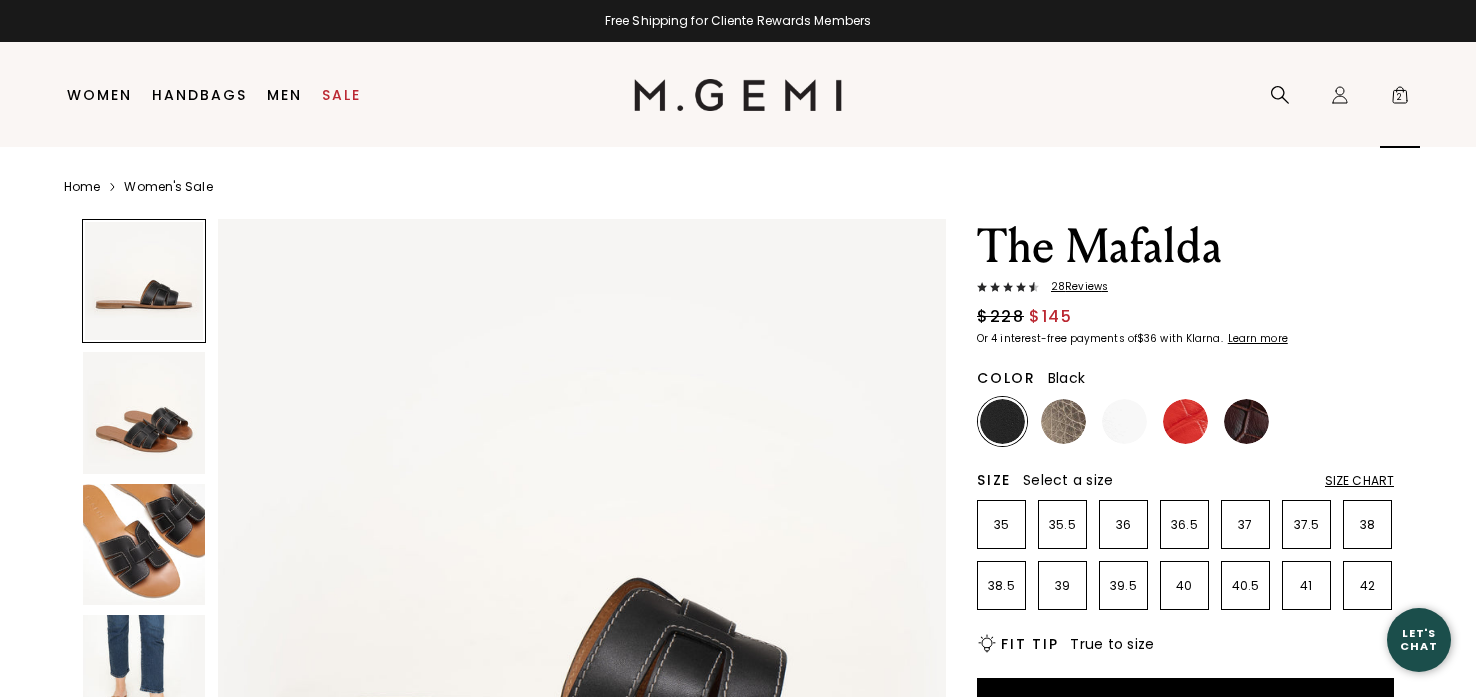 click on "2" at bounding box center [1400, 99] 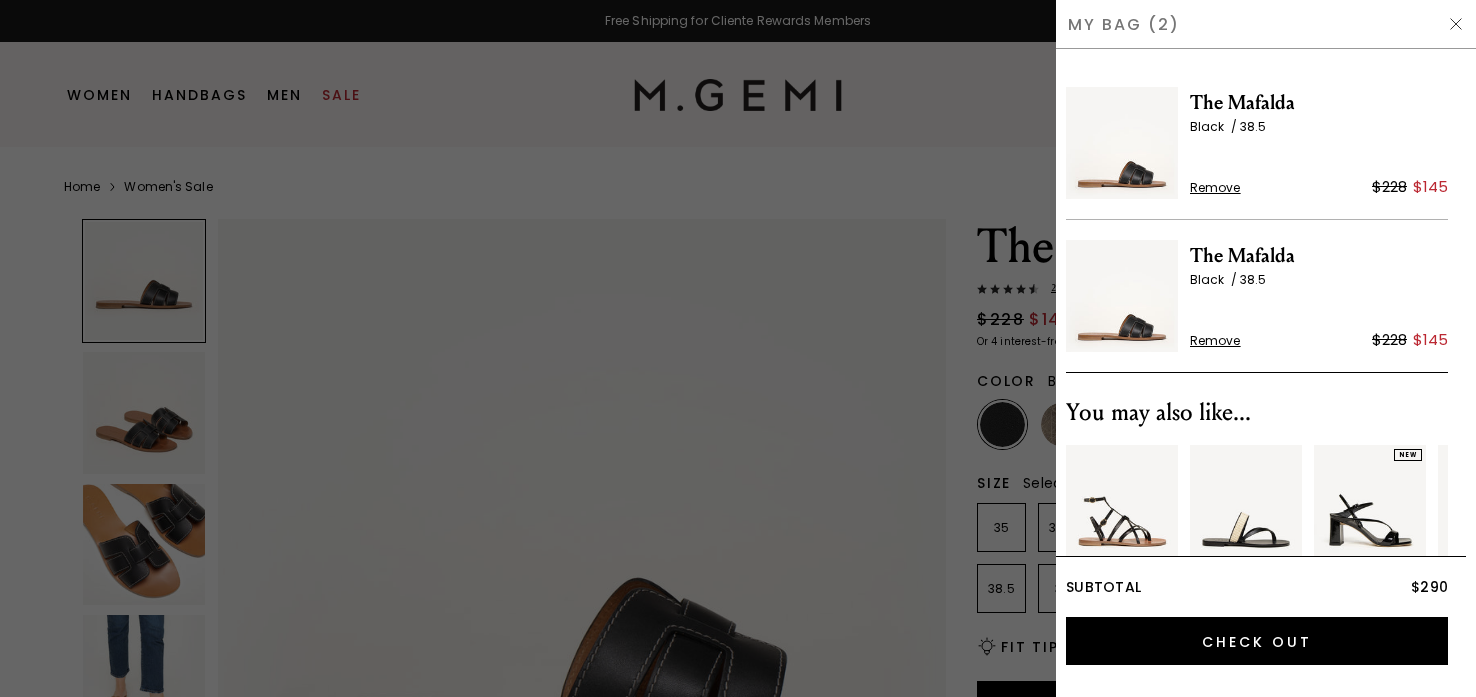 scroll, scrollTop: 0, scrollLeft: 0, axis: both 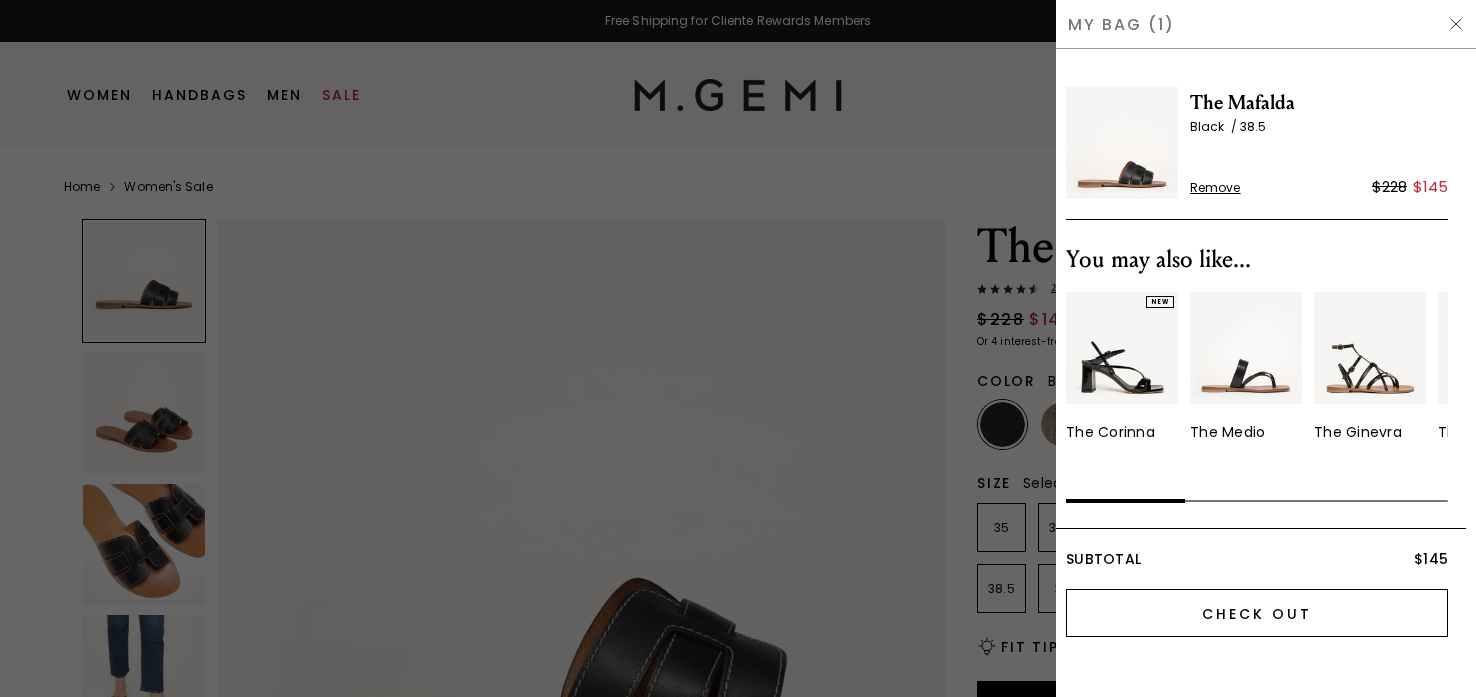 click on "Check Out" at bounding box center (1257, 613) 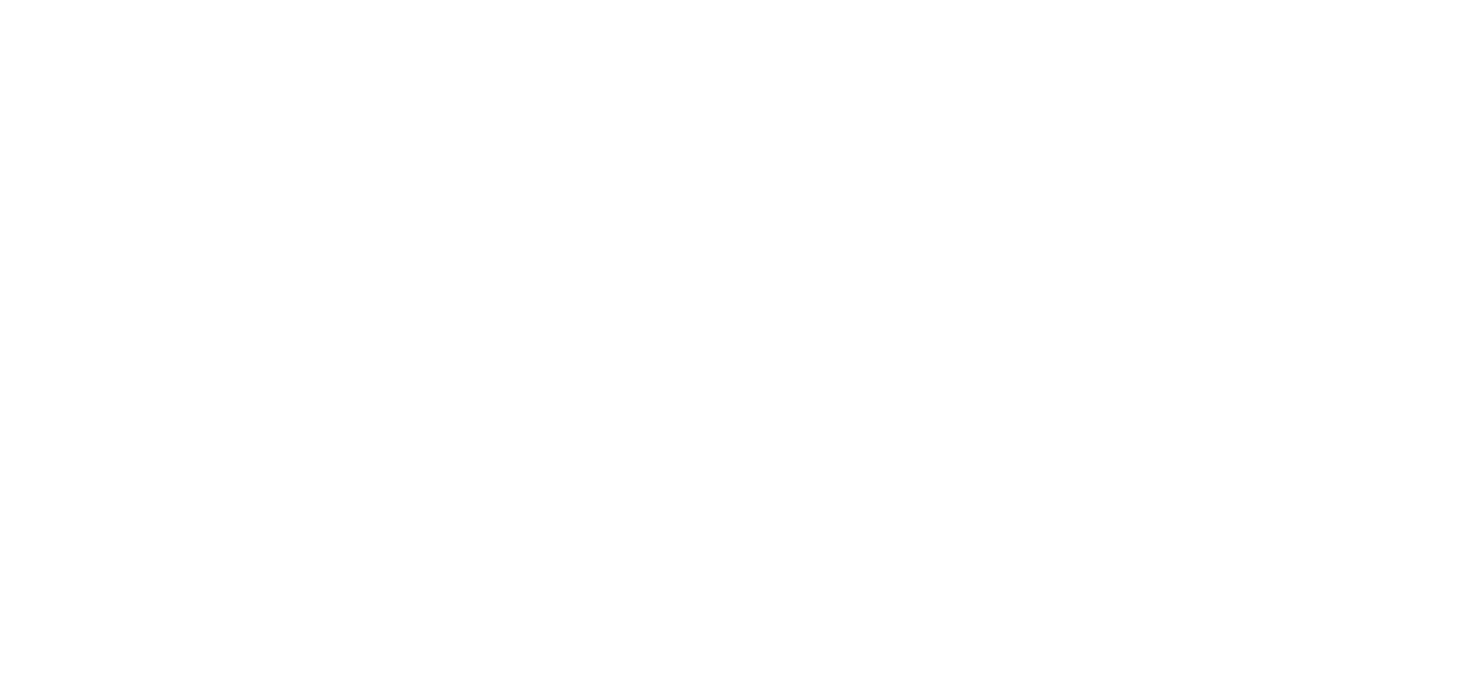scroll, scrollTop: 0, scrollLeft: 0, axis: both 